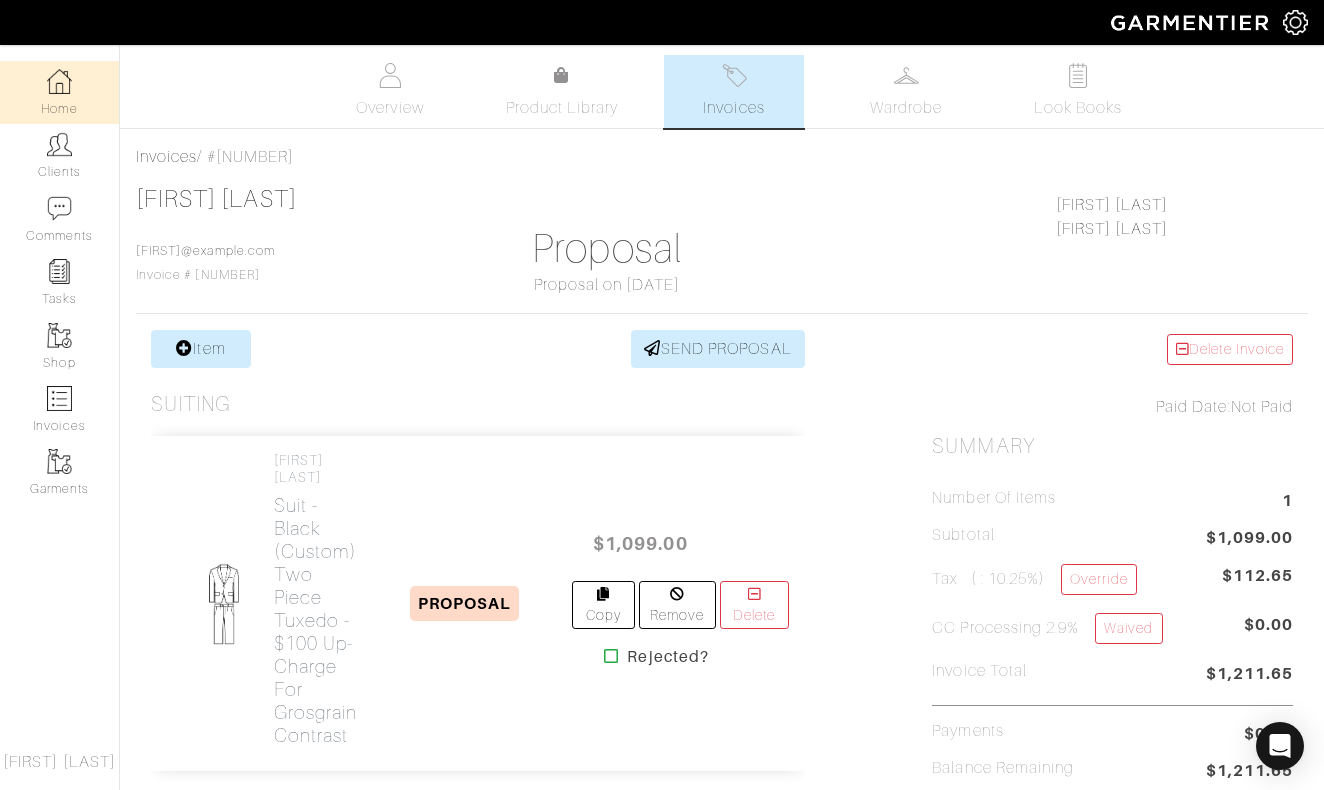 scroll, scrollTop: 0, scrollLeft: 0, axis: both 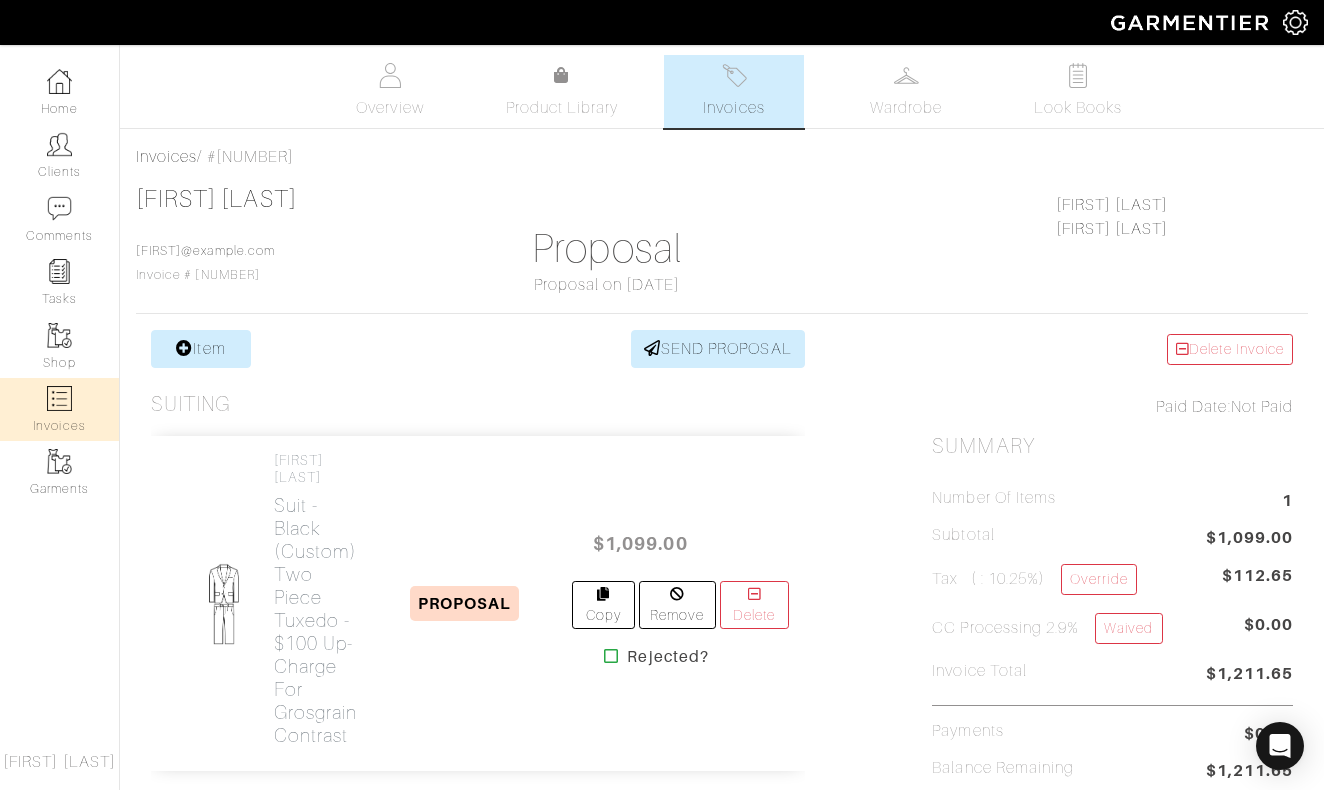 click at bounding box center [59, 398] 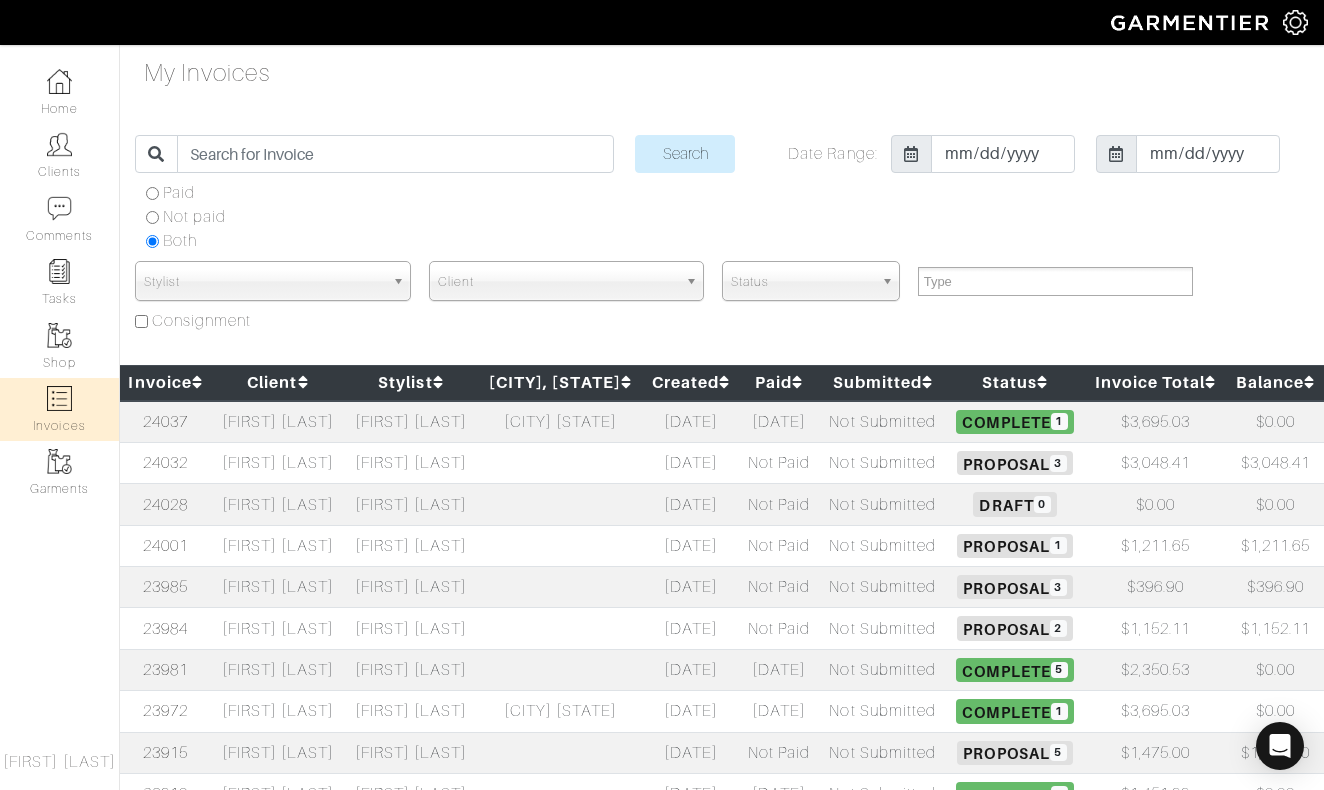click on "[FIRST] [LAST]" at bounding box center [277, 422] 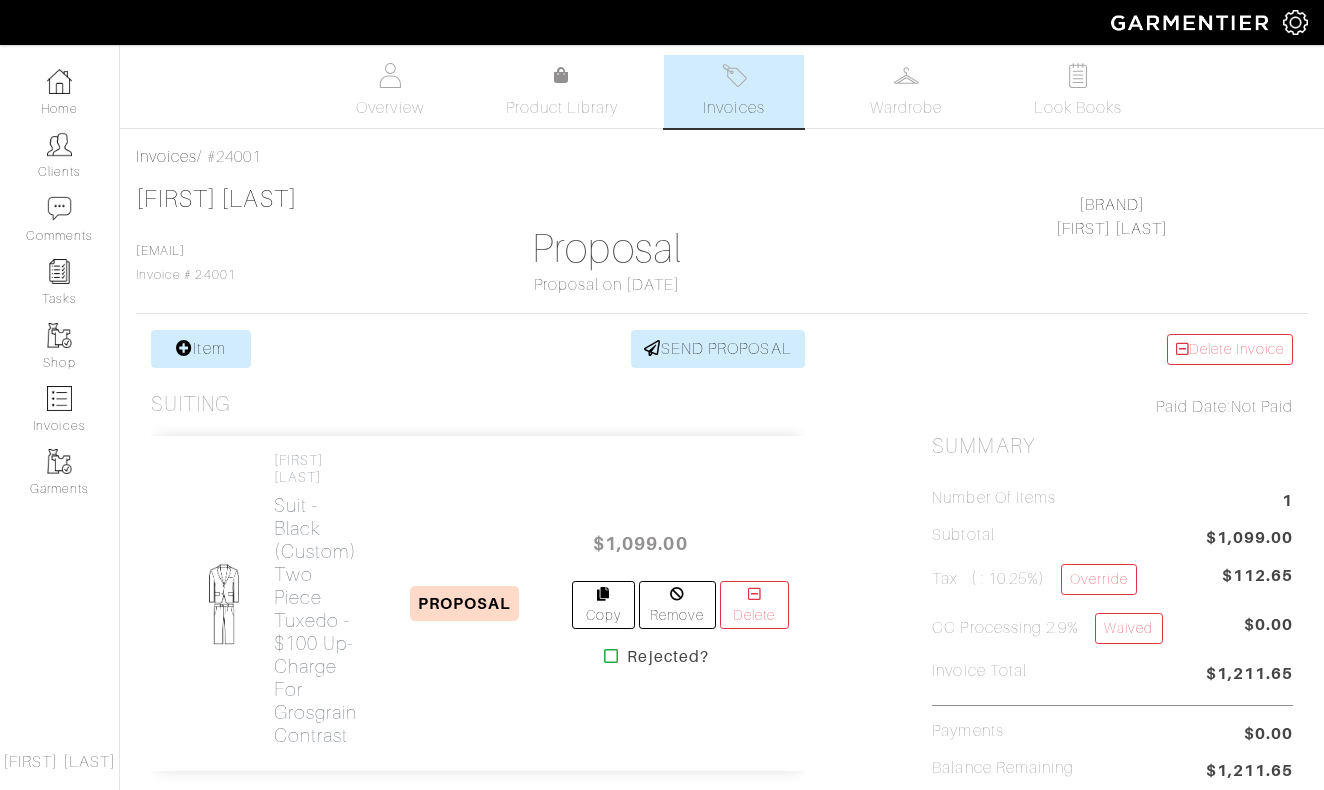 scroll, scrollTop: 0, scrollLeft: 0, axis: both 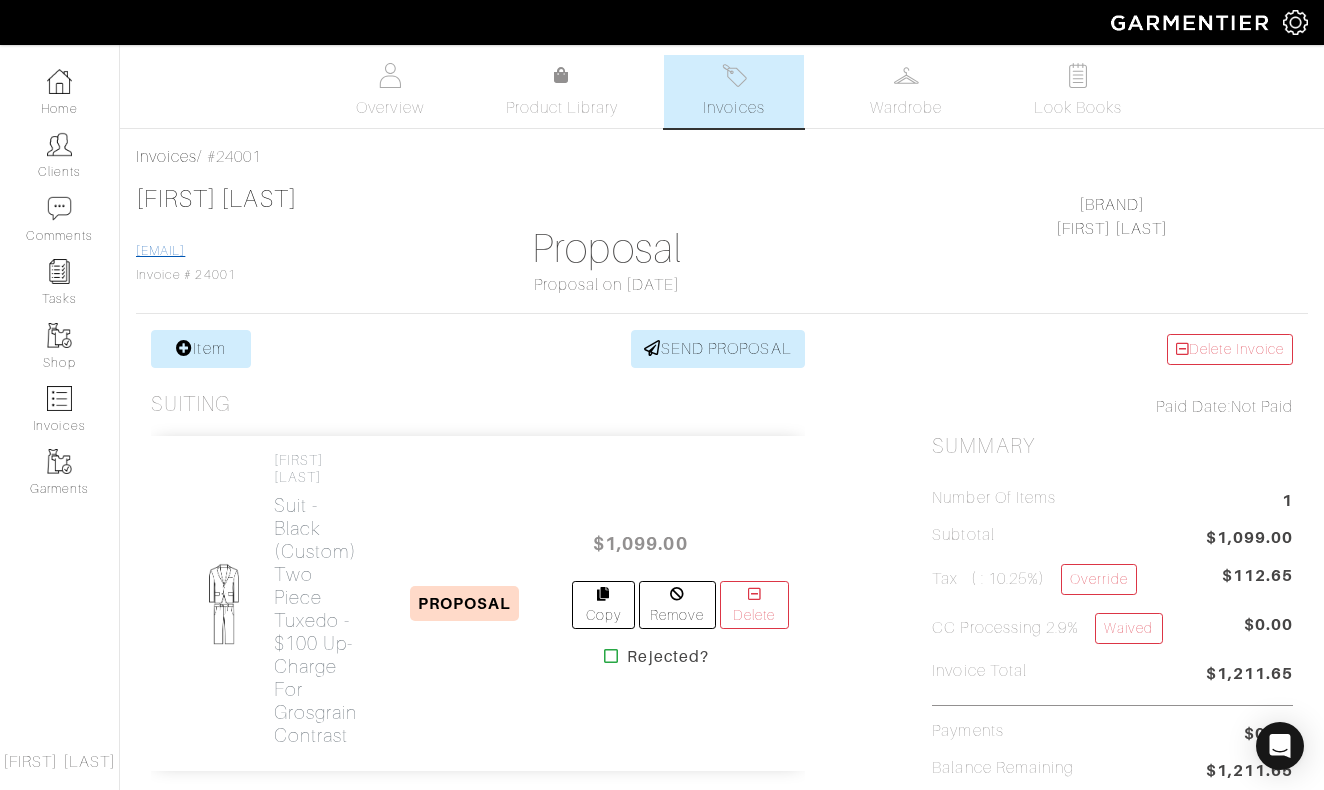 click on "[FIRST]@example.com" at bounding box center (160, 251) 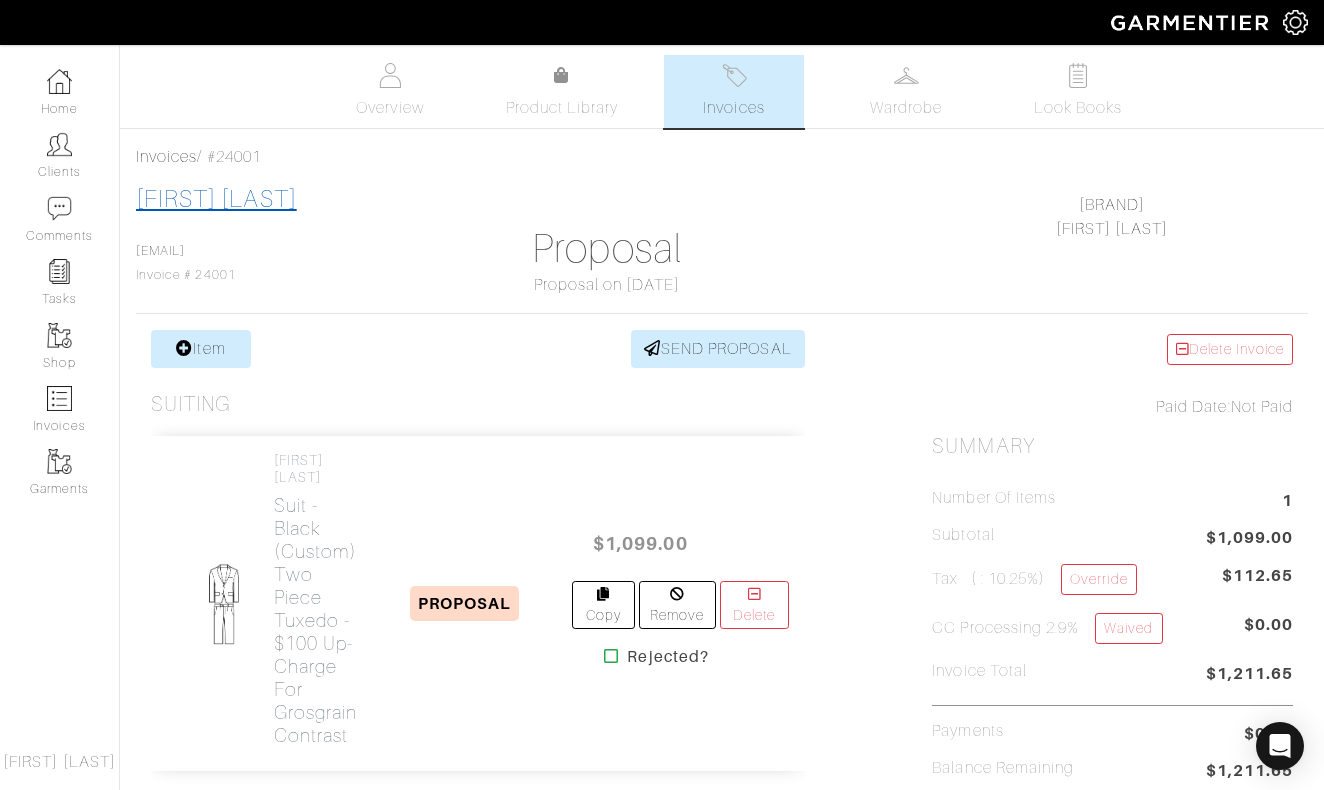 click on "Stephen Kipp" at bounding box center [216, 199] 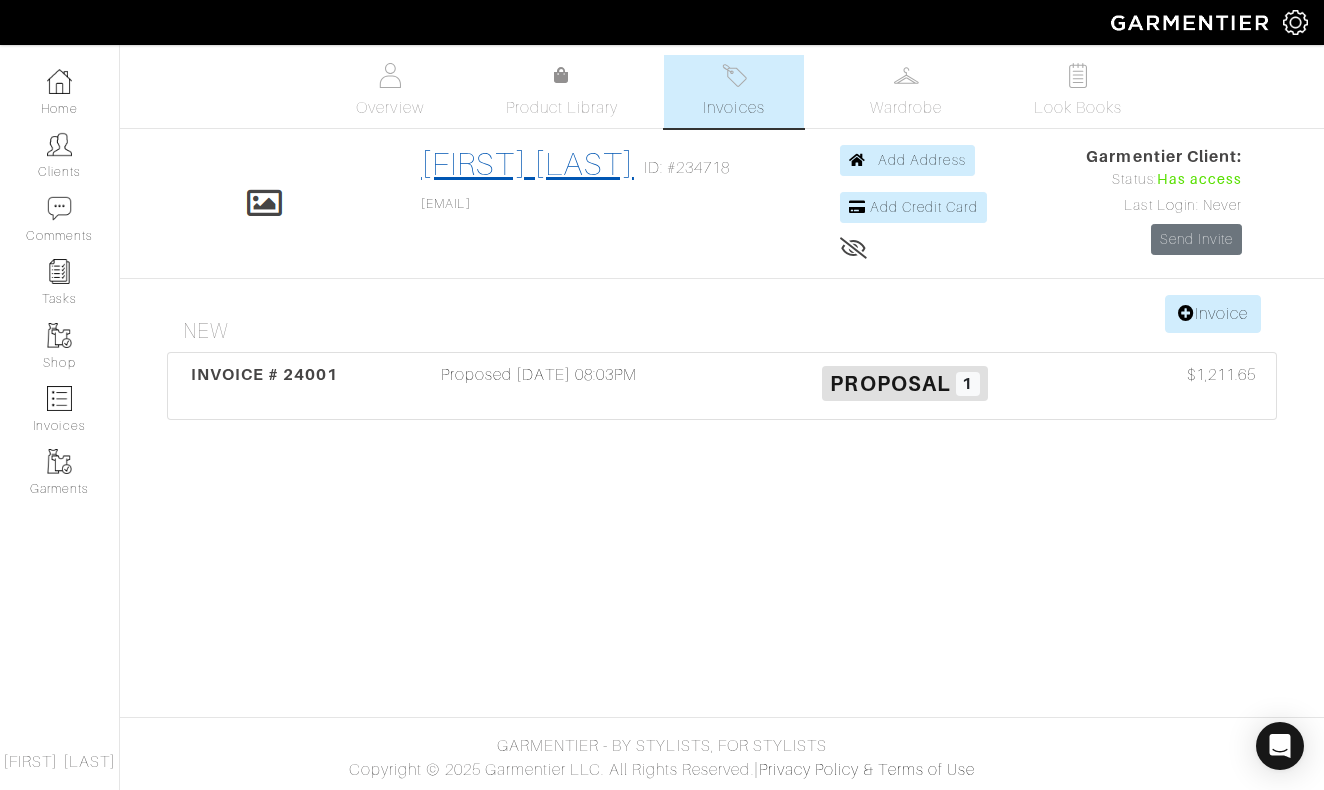 click on "Stephen Kipp" at bounding box center (527, 164) 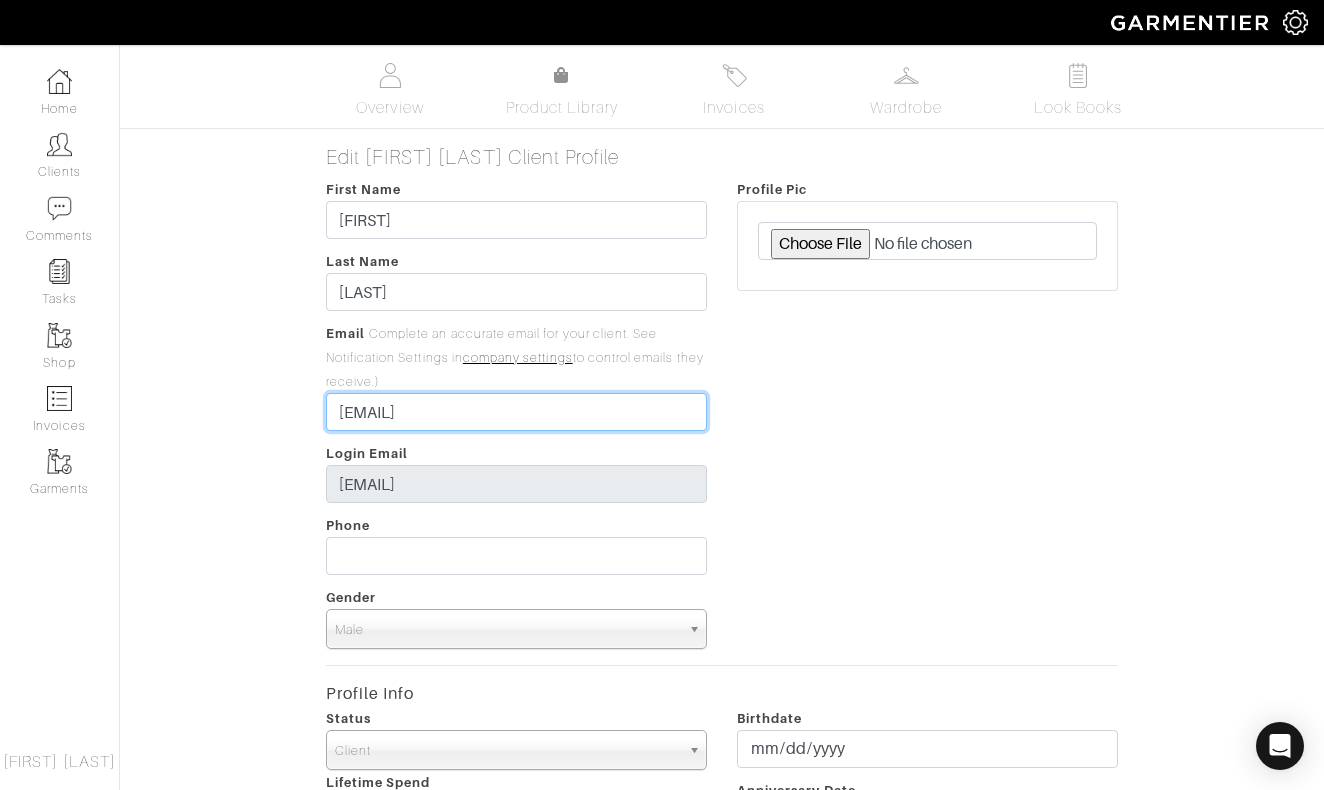 drag, startPoint x: 499, startPoint y: 411, endPoint x: 394, endPoint y: 409, distance: 105.01904 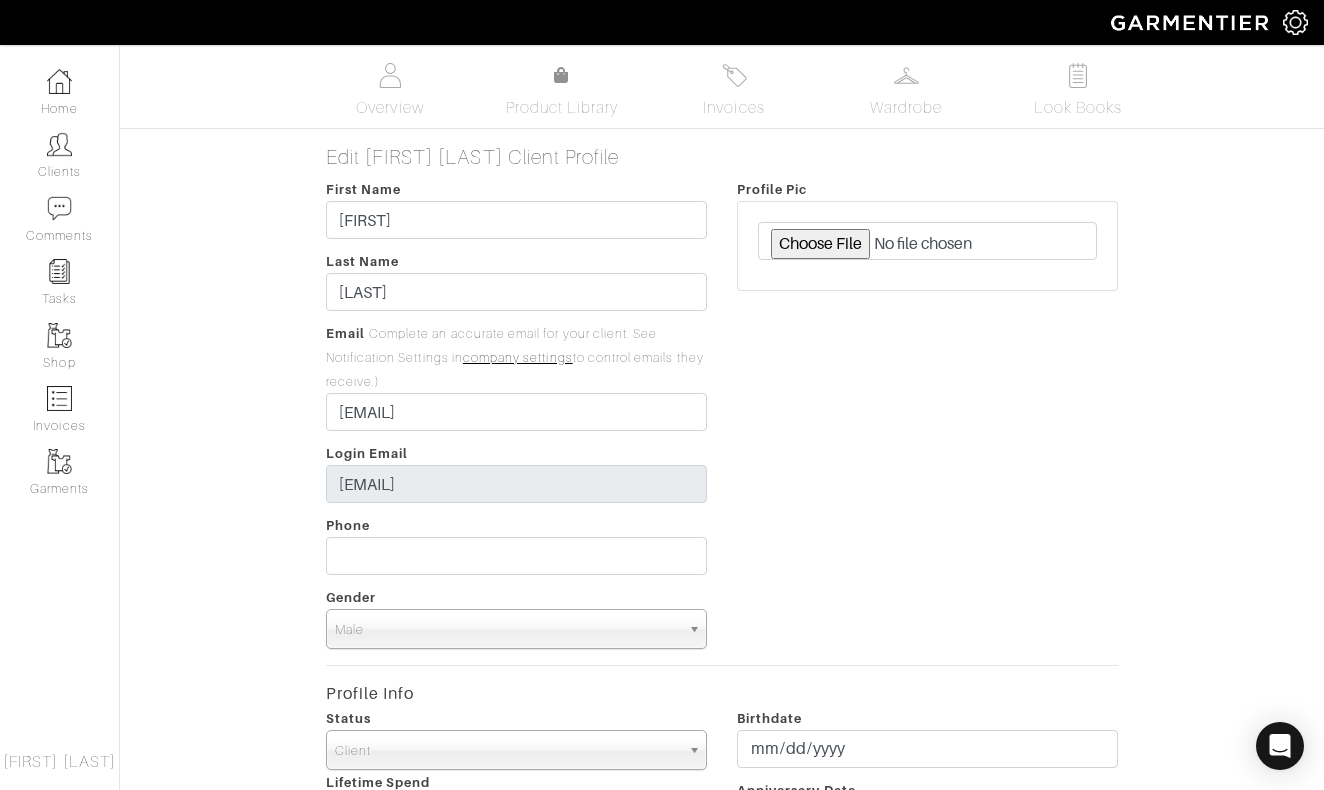 click on "Profile Pic" at bounding box center (927, 413) 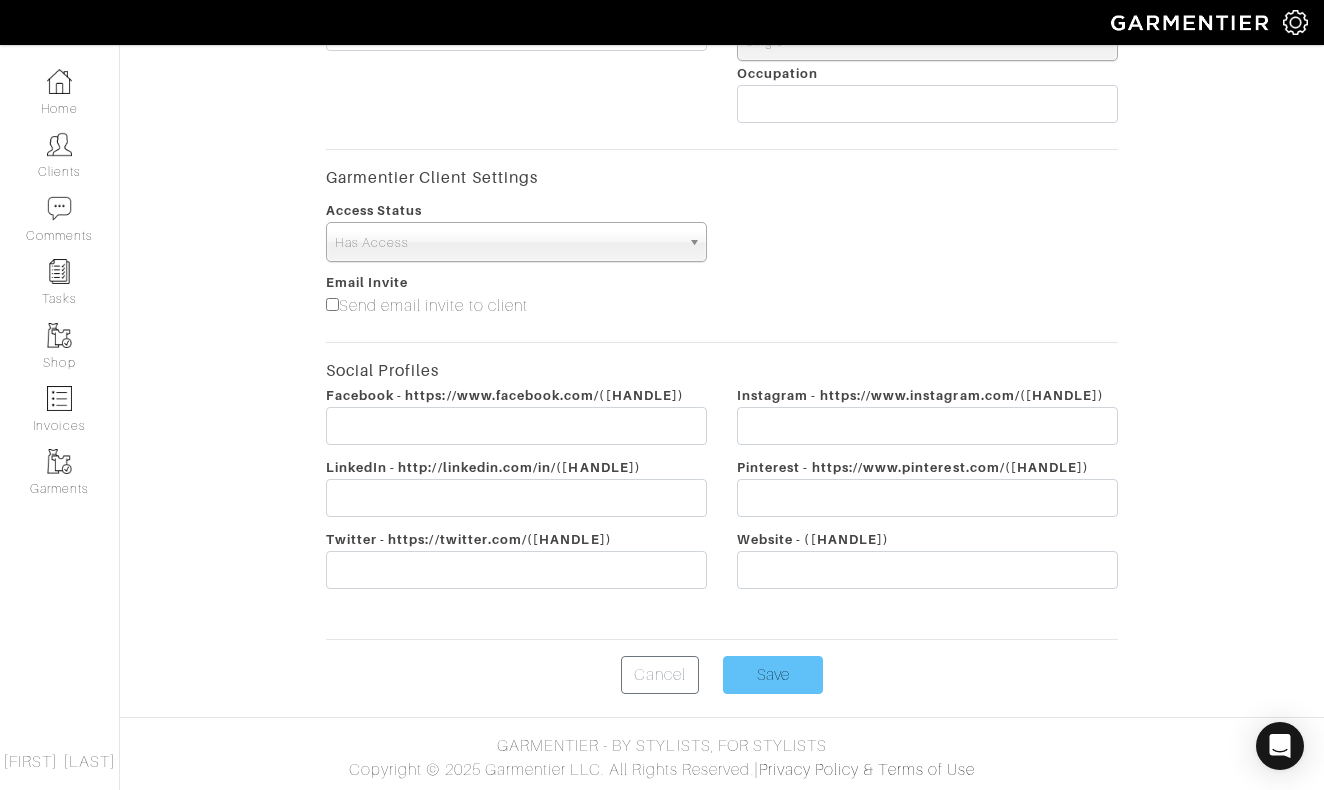 scroll, scrollTop: 853, scrollLeft: 0, axis: vertical 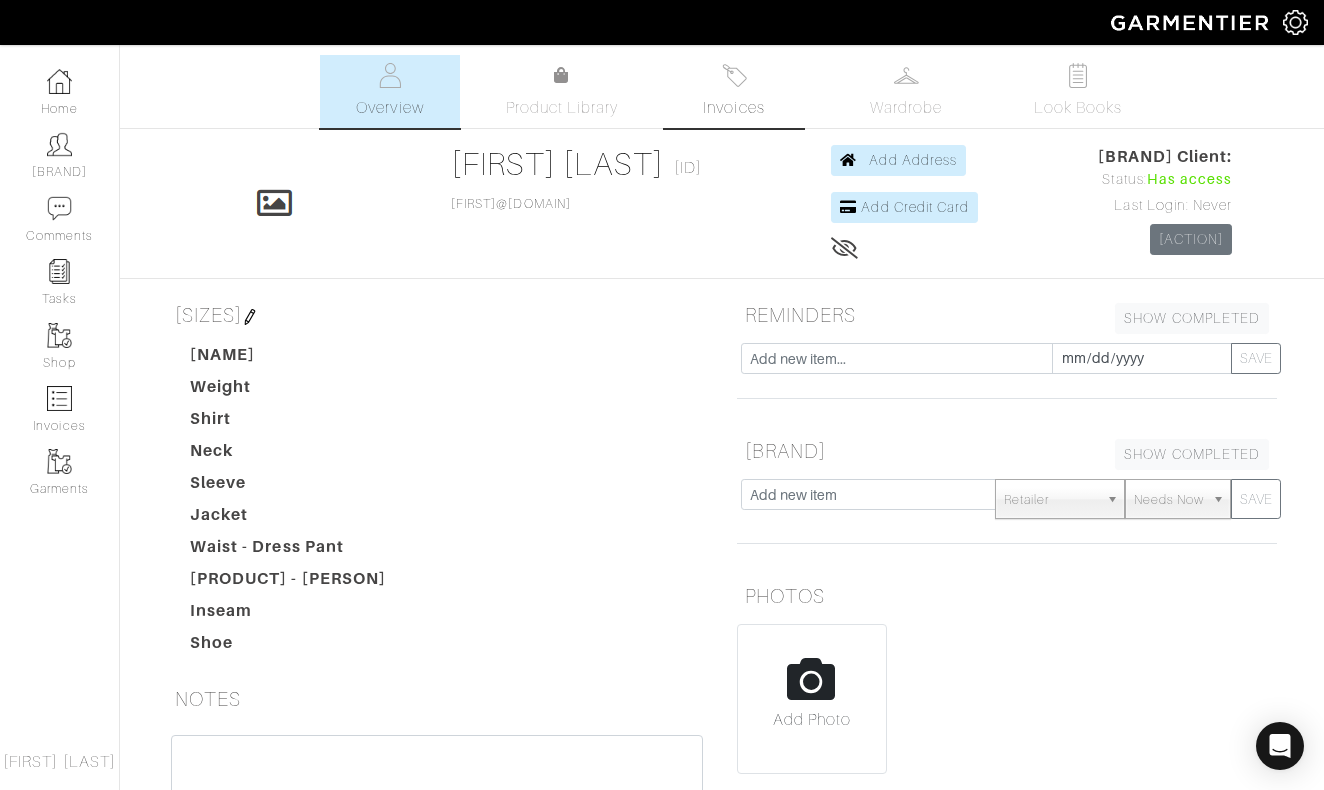 click at bounding box center (734, 75) 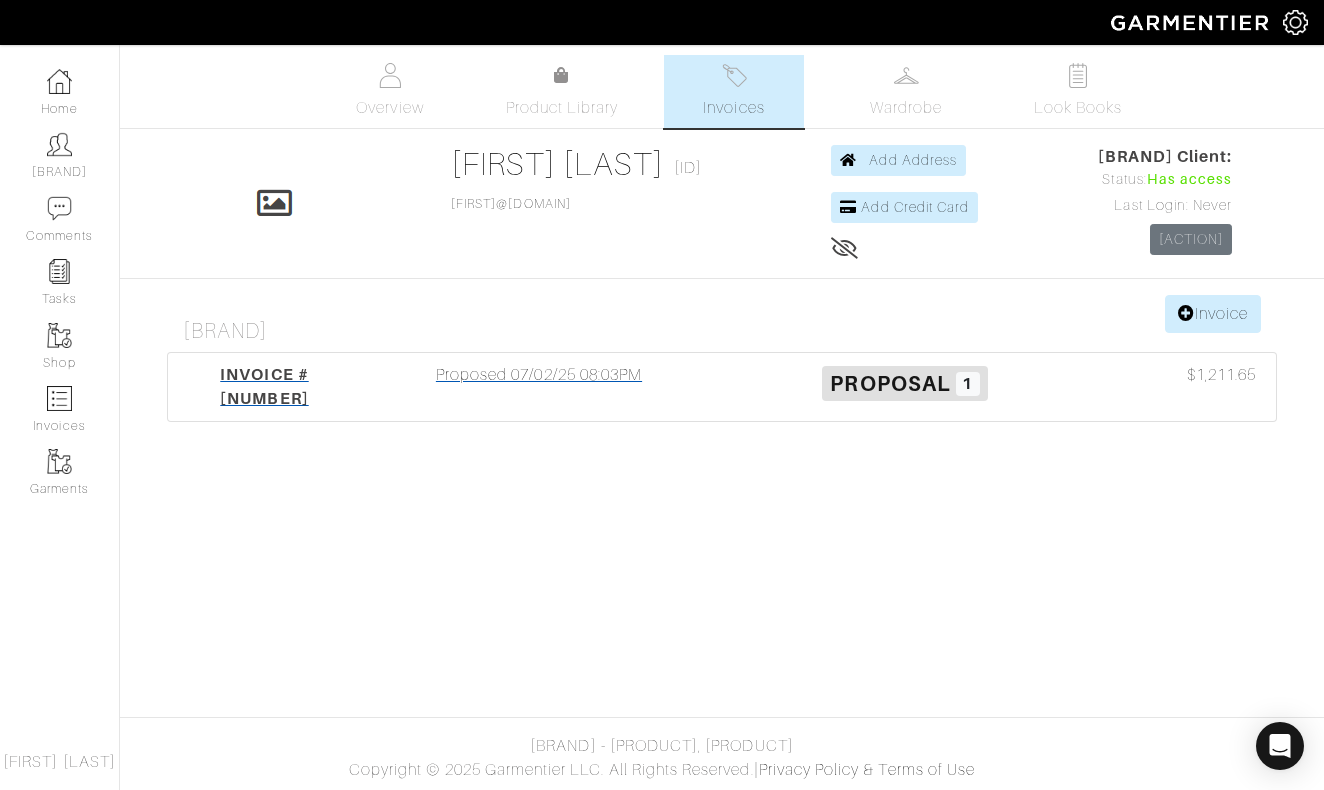 click on "Proposed 07/02/25 08:03PM" at bounding box center (539, 387) 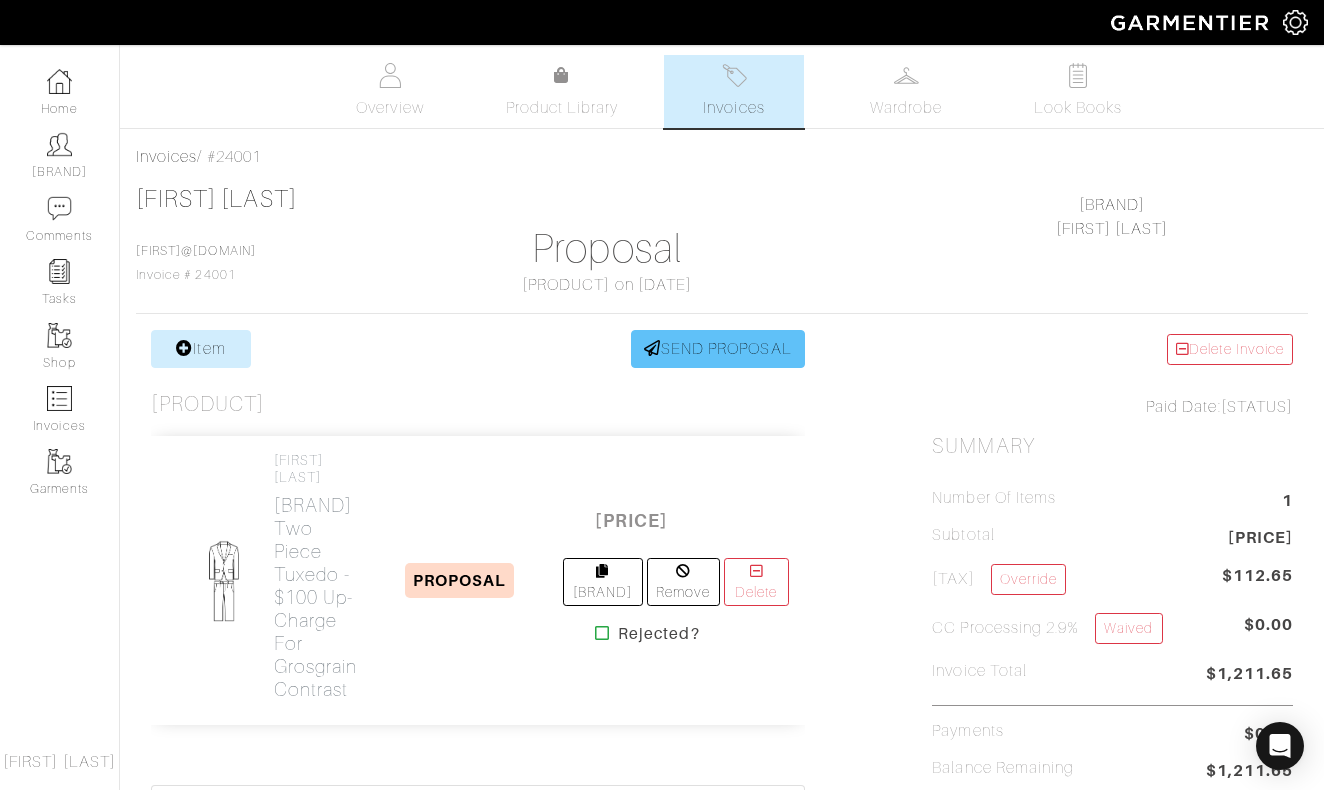click on "SEND PROPOSAL" at bounding box center [718, 349] 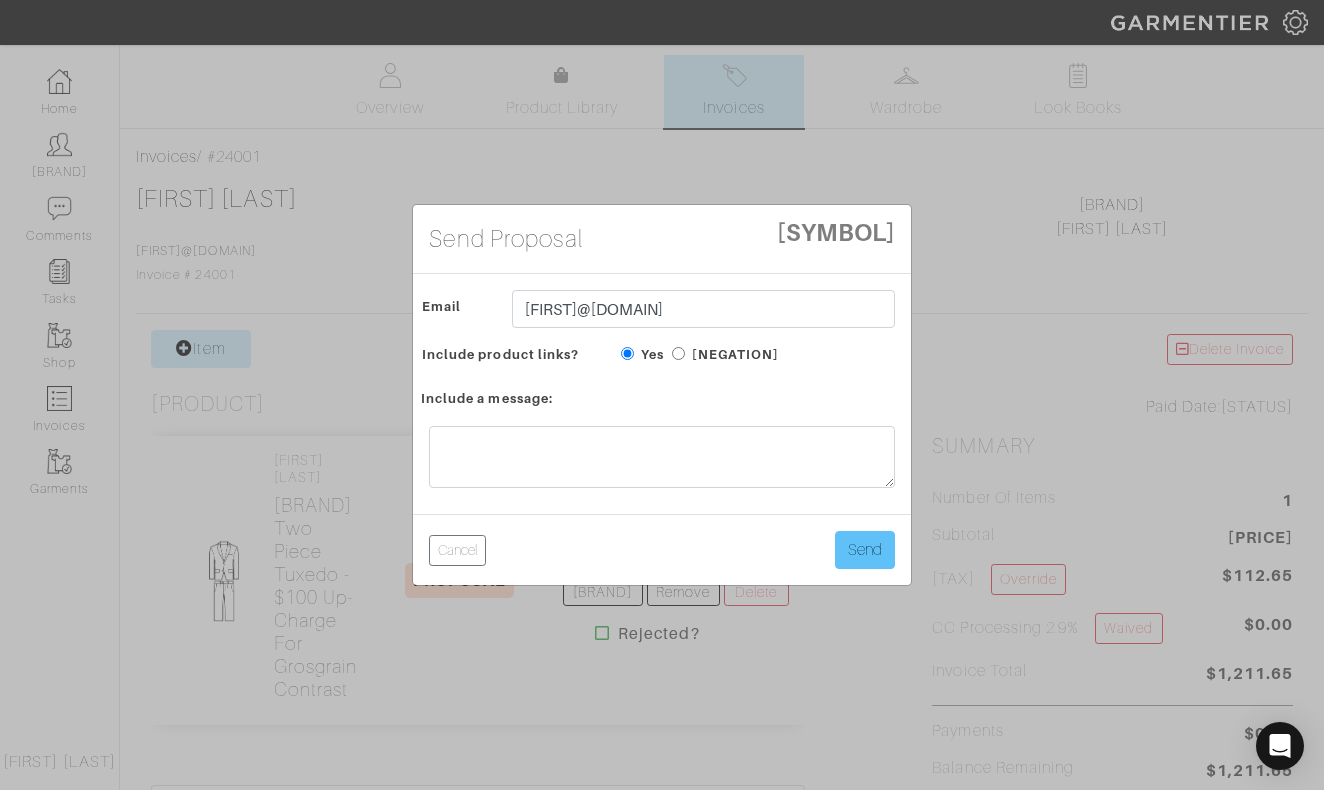 click on "Send" at bounding box center [865, 550] 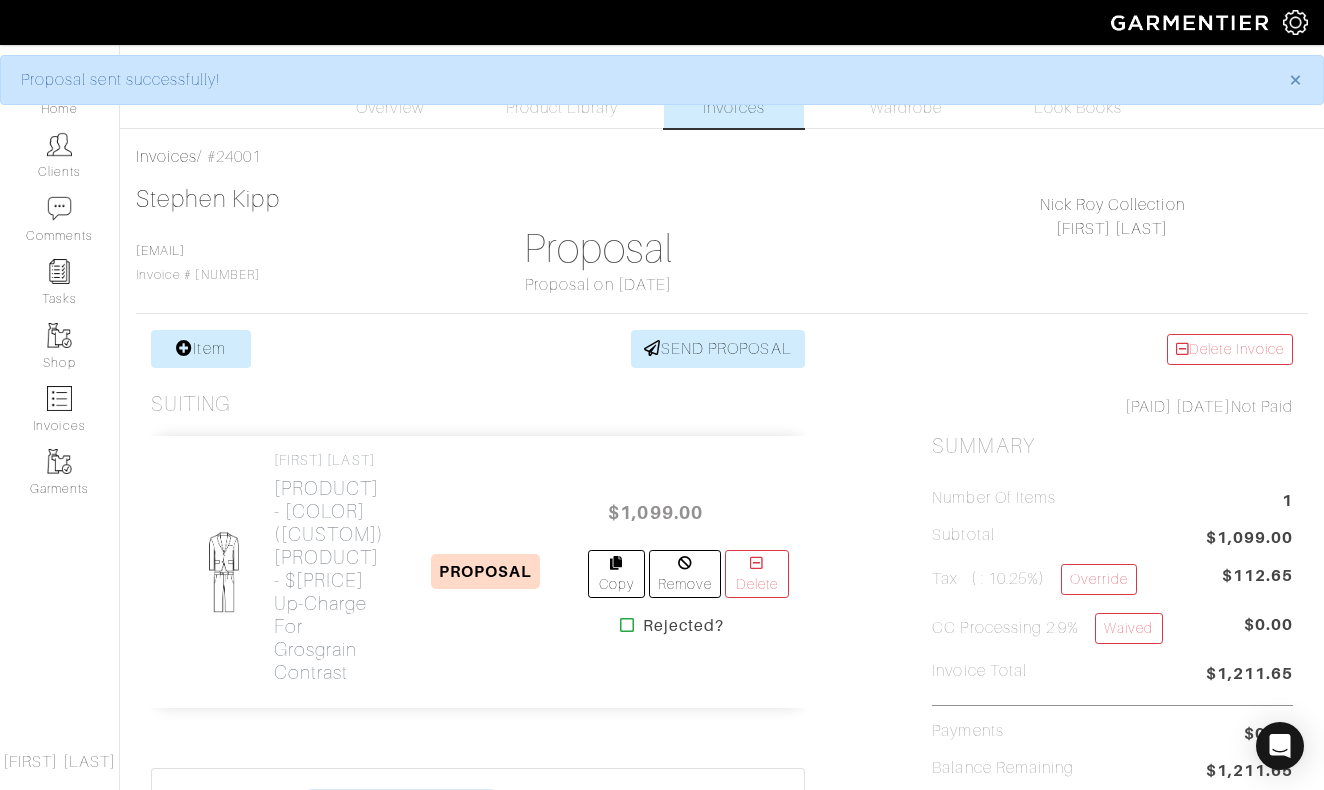 scroll, scrollTop: 0, scrollLeft: 0, axis: both 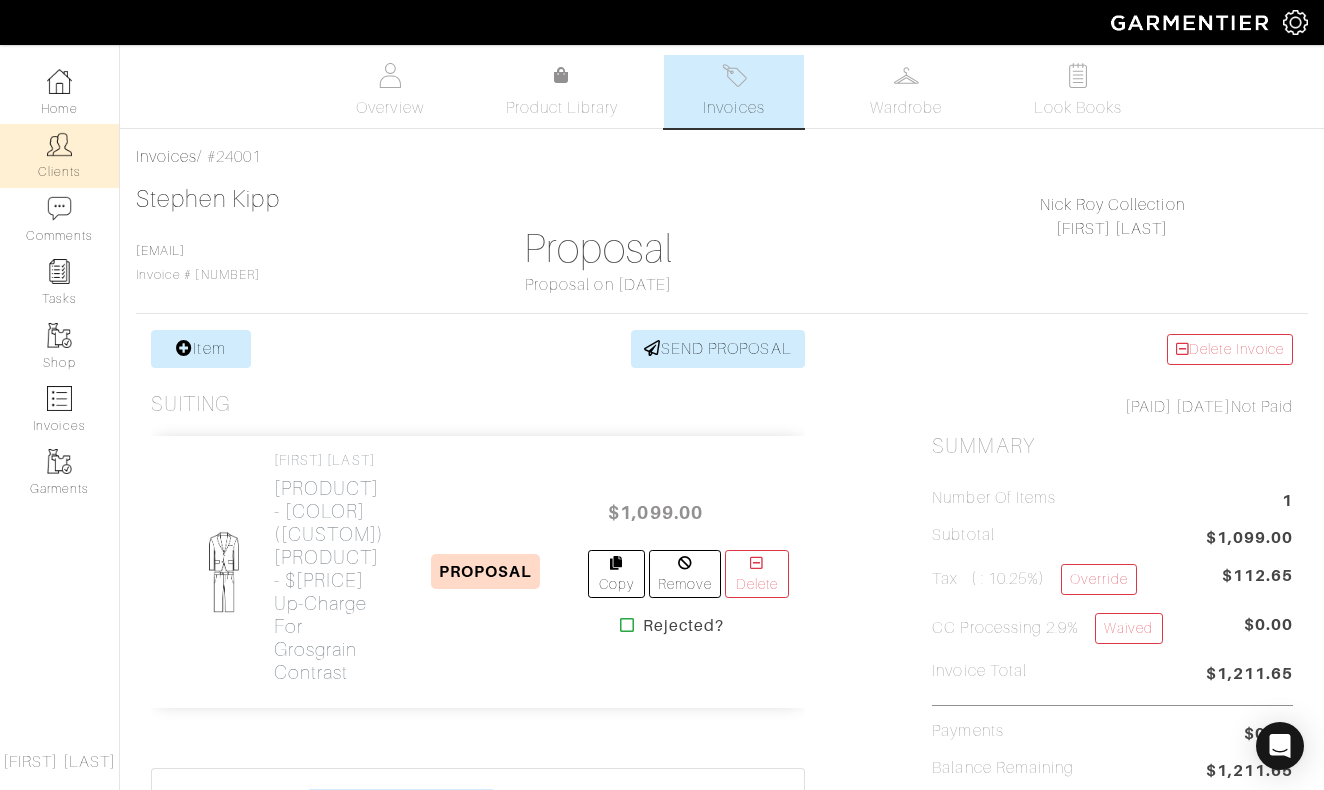 click on "Clients" at bounding box center (59, 155) 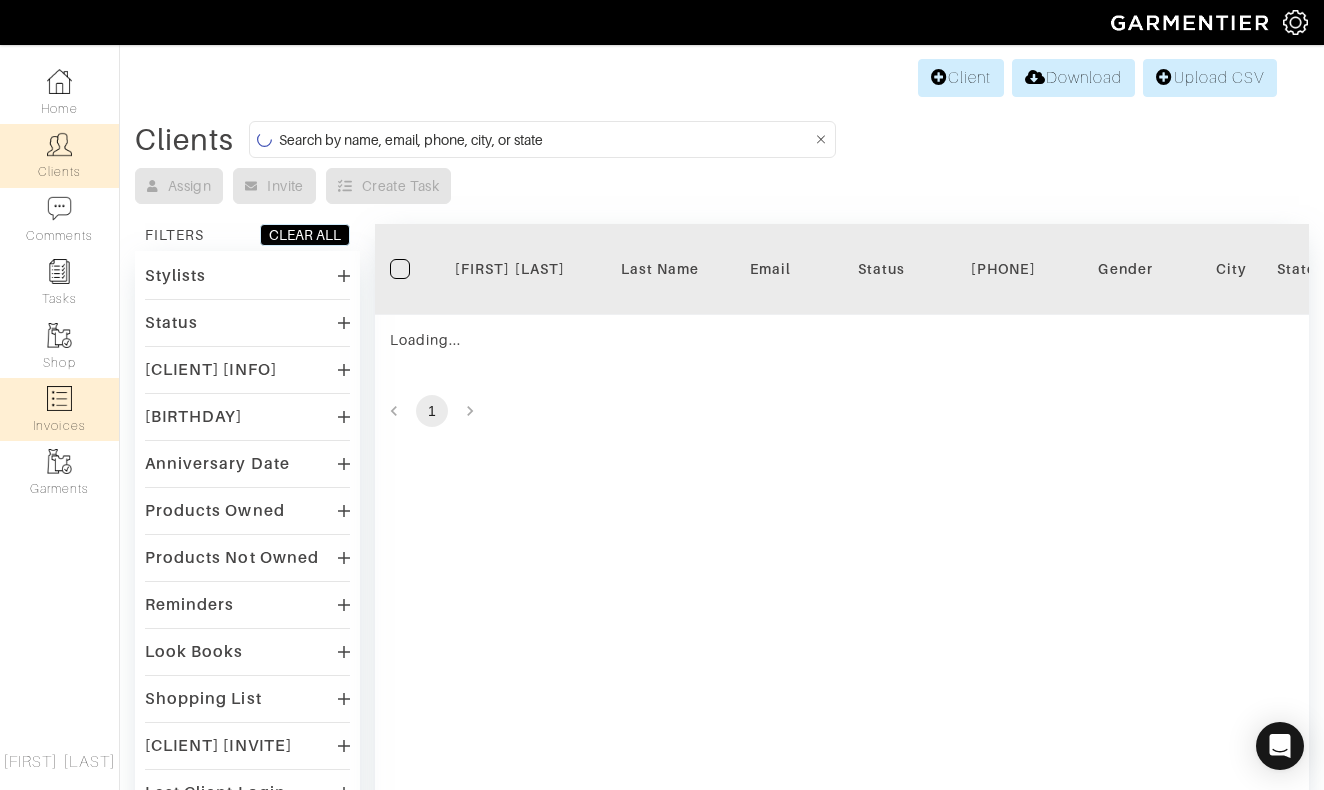 click at bounding box center [59, 398] 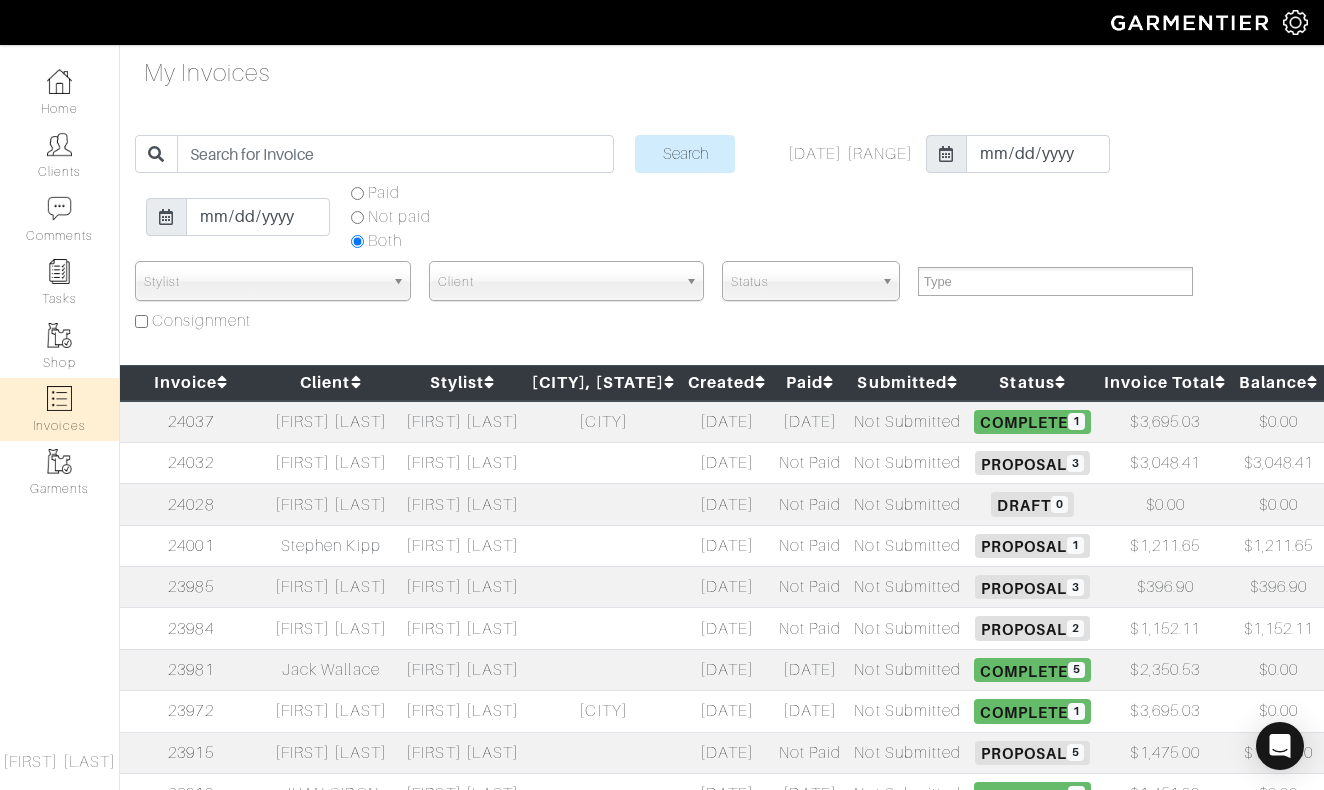 click on "[FIRST] [LAST]" at bounding box center (331, 422) 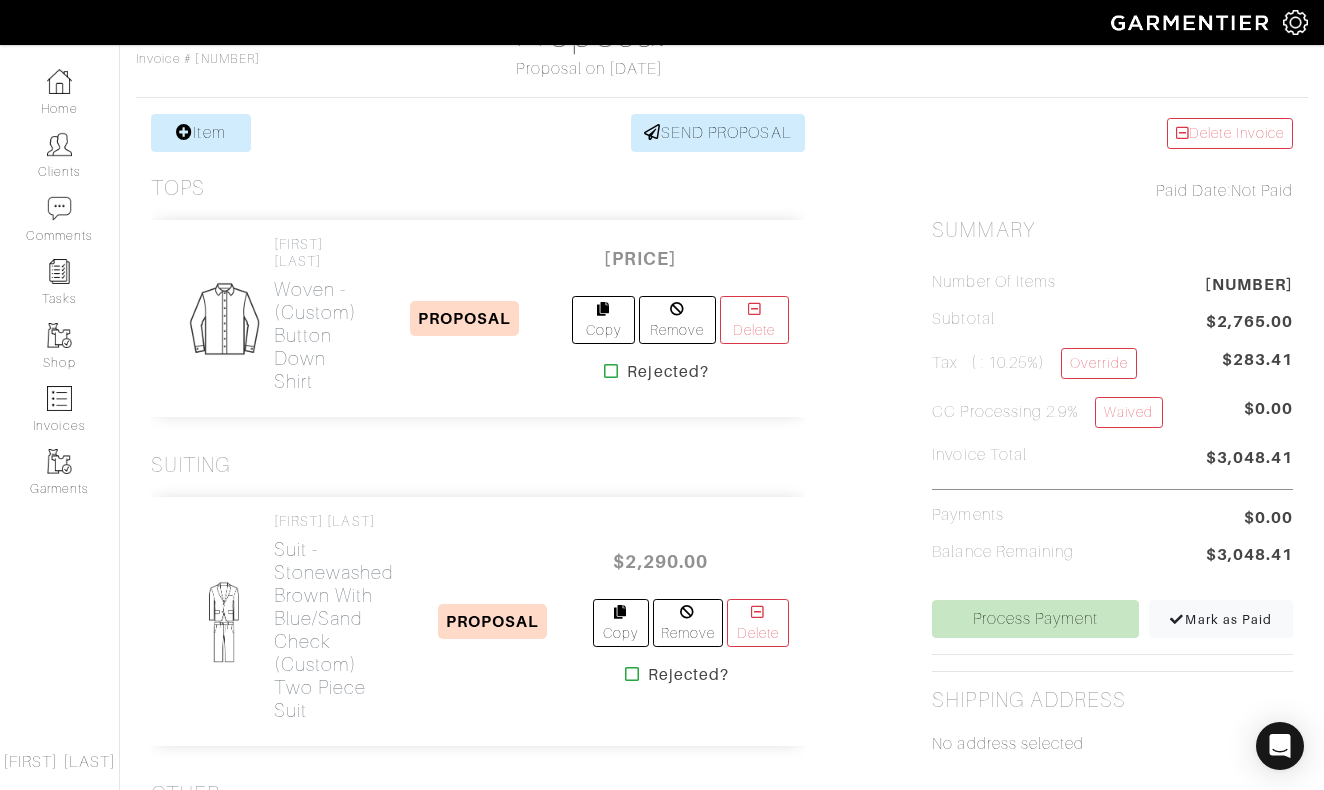 scroll, scrollTop: 301, scrollLeft: 0, axis: vertical 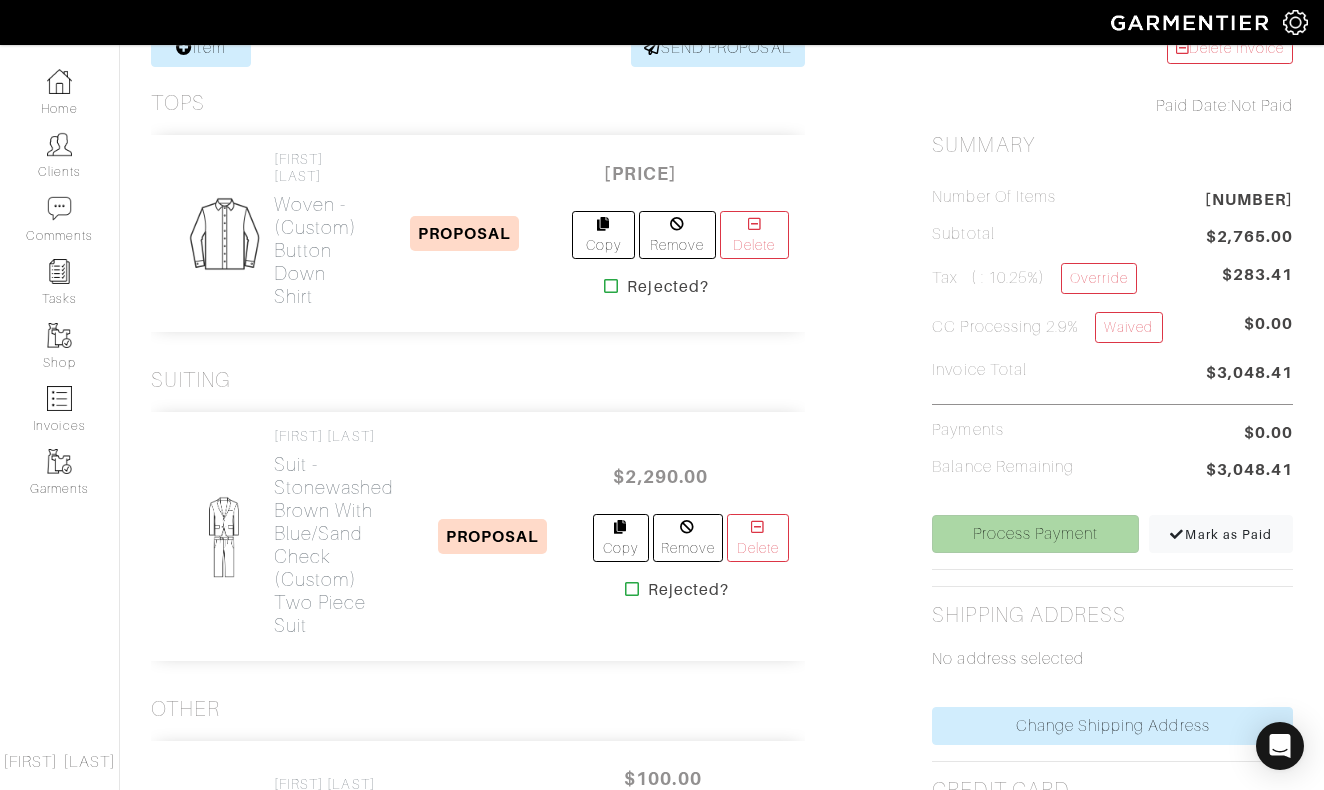 click on "Process Payment" at bounding box center (1035, 534) 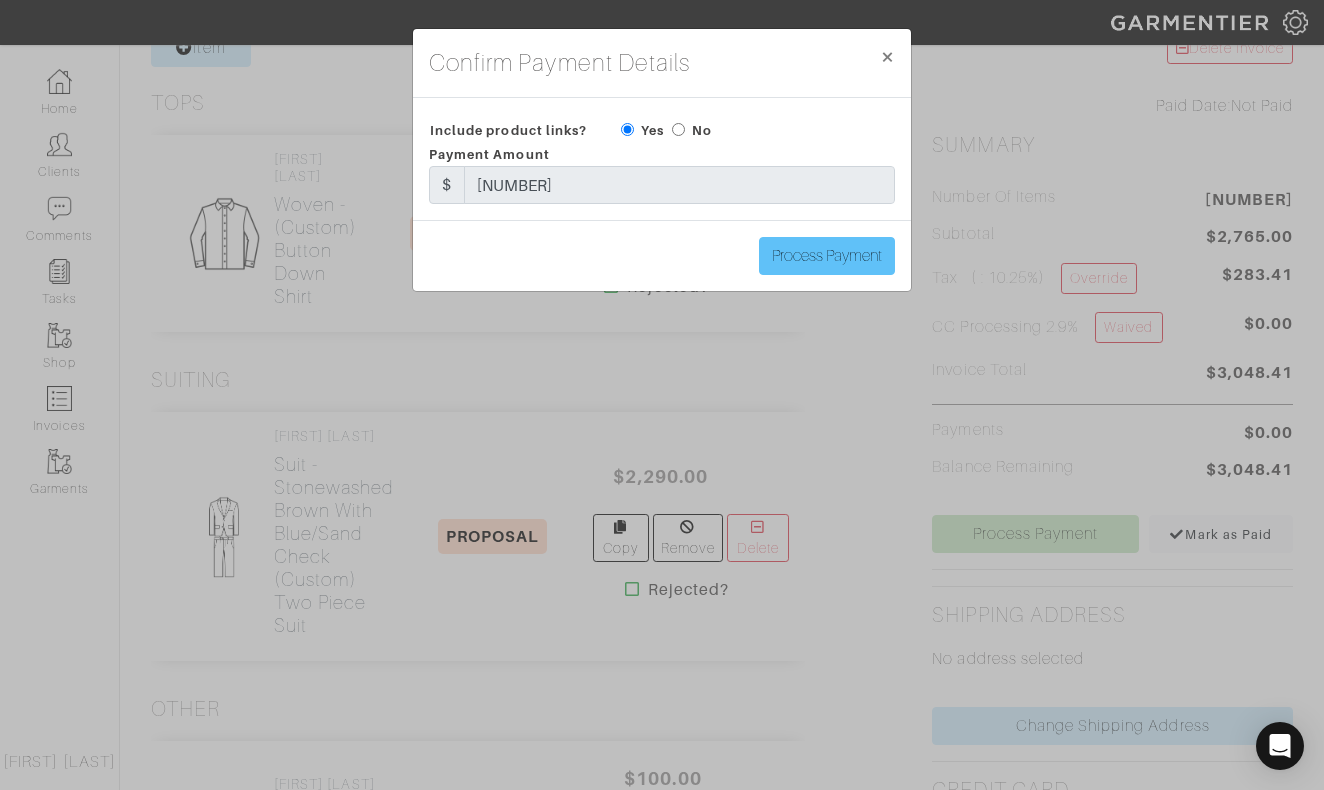 click on "Process Payment" at bounding box center [827, 256] 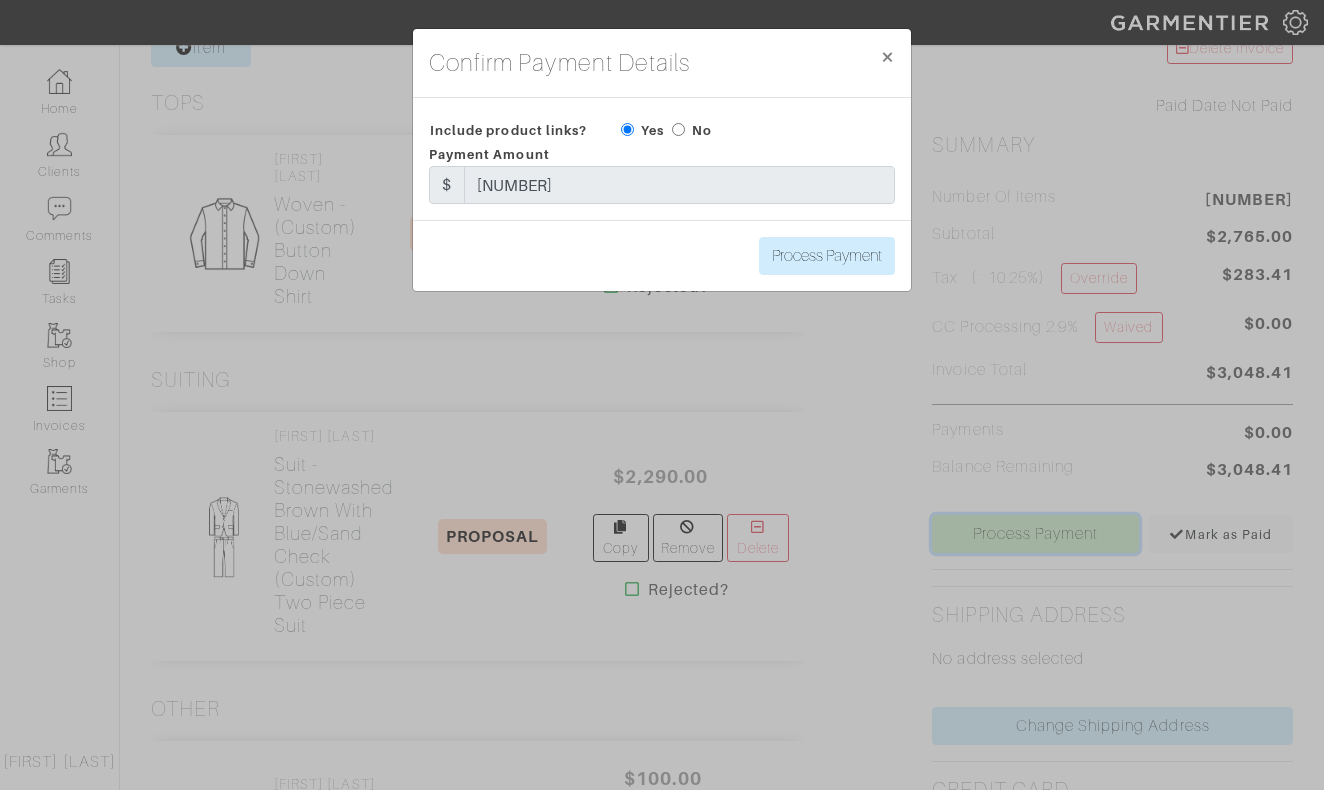 scroll, scrollTop: 0, scrollLeft: 0, axis: both 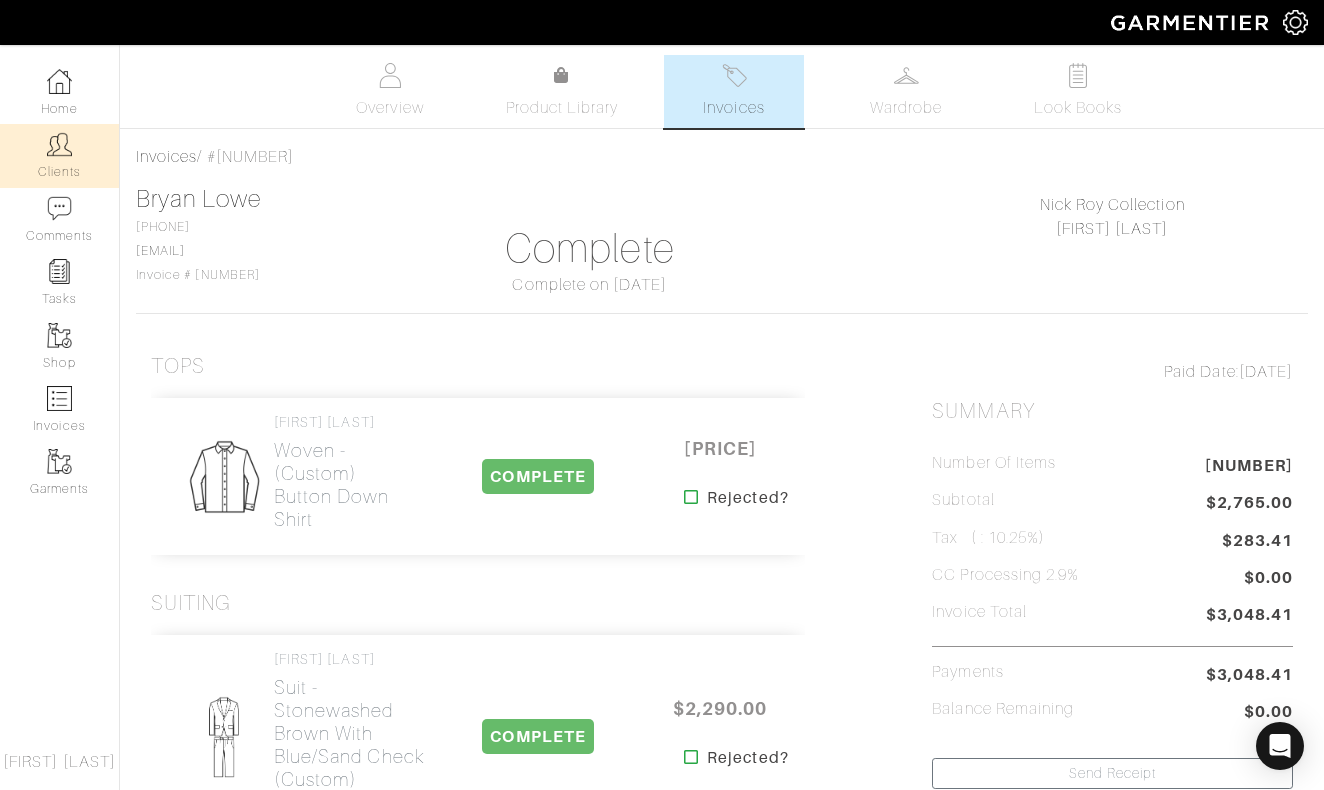 click on "Clients" at bounding box center [59, 155] 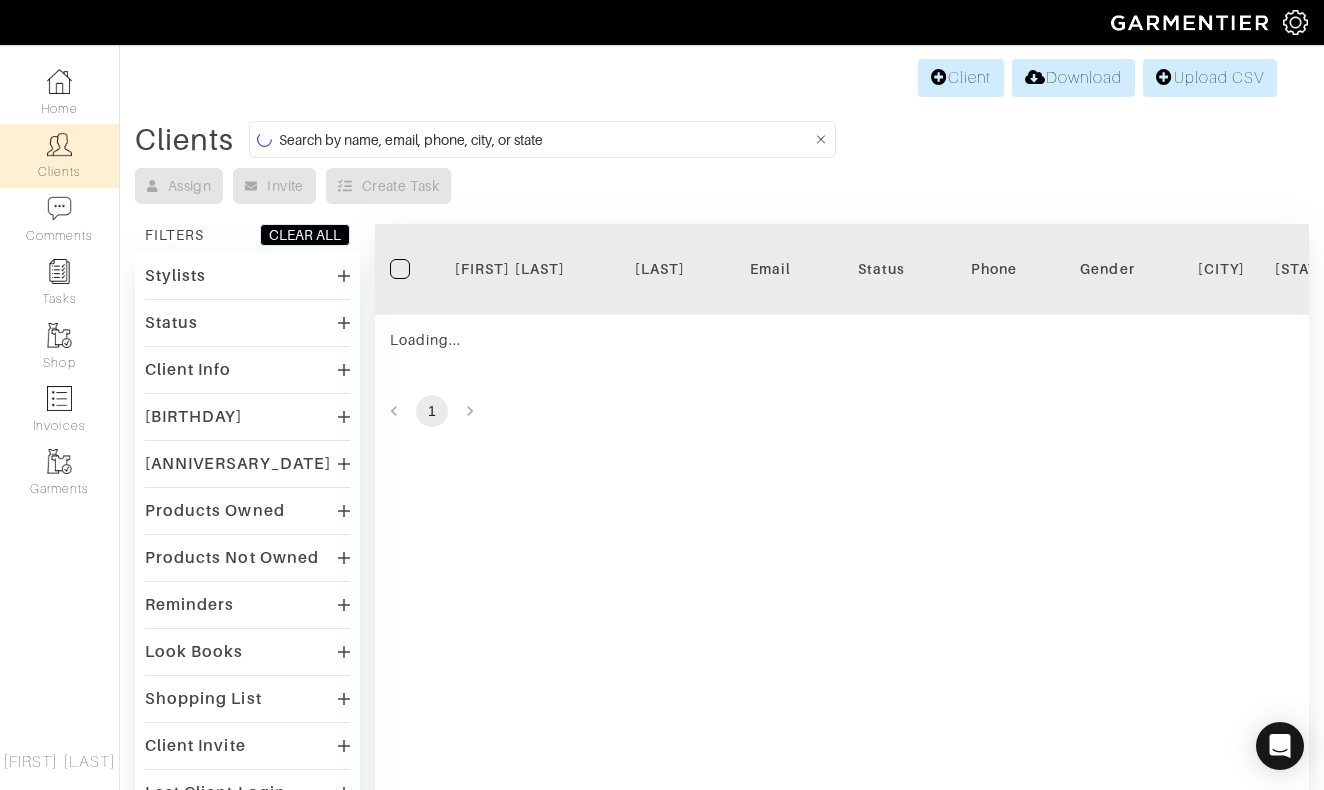 click at bounding box center [545, 139] 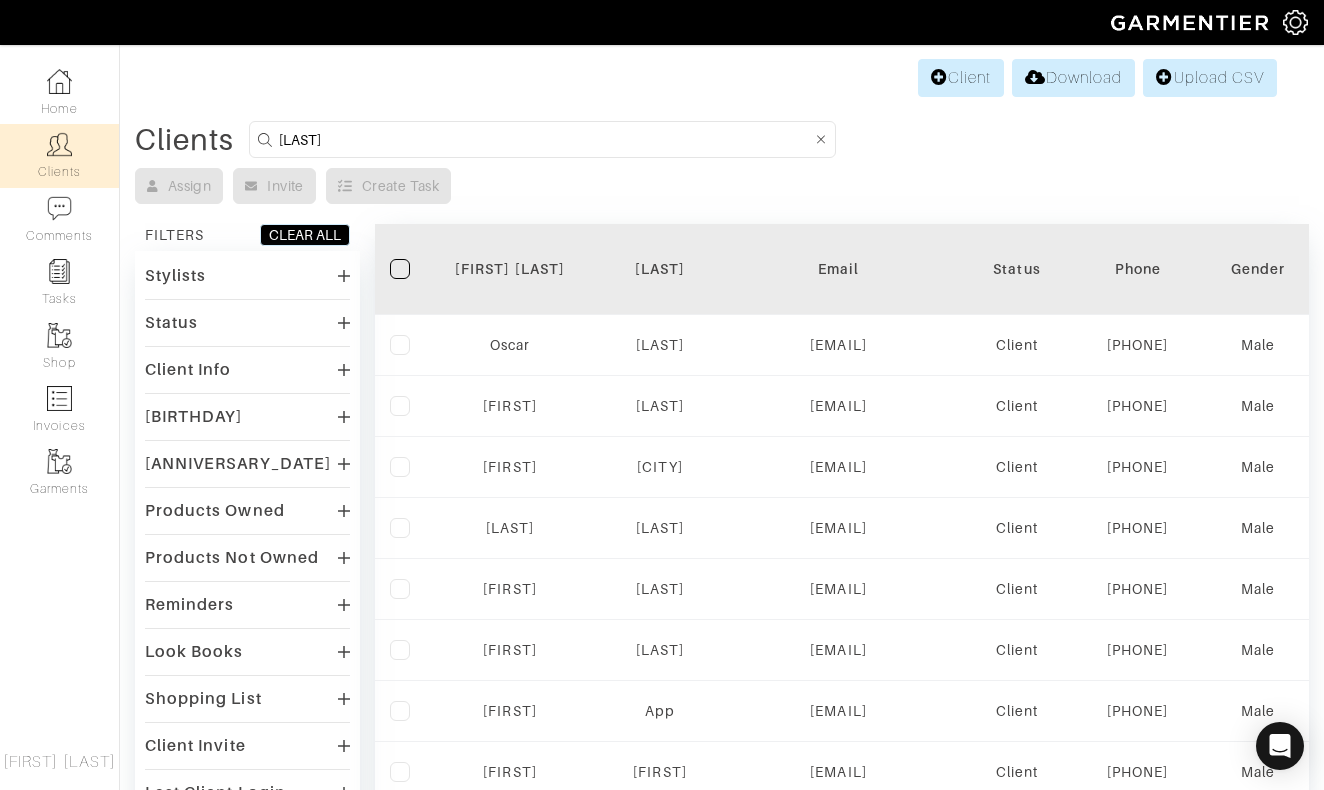 type on "dardent" 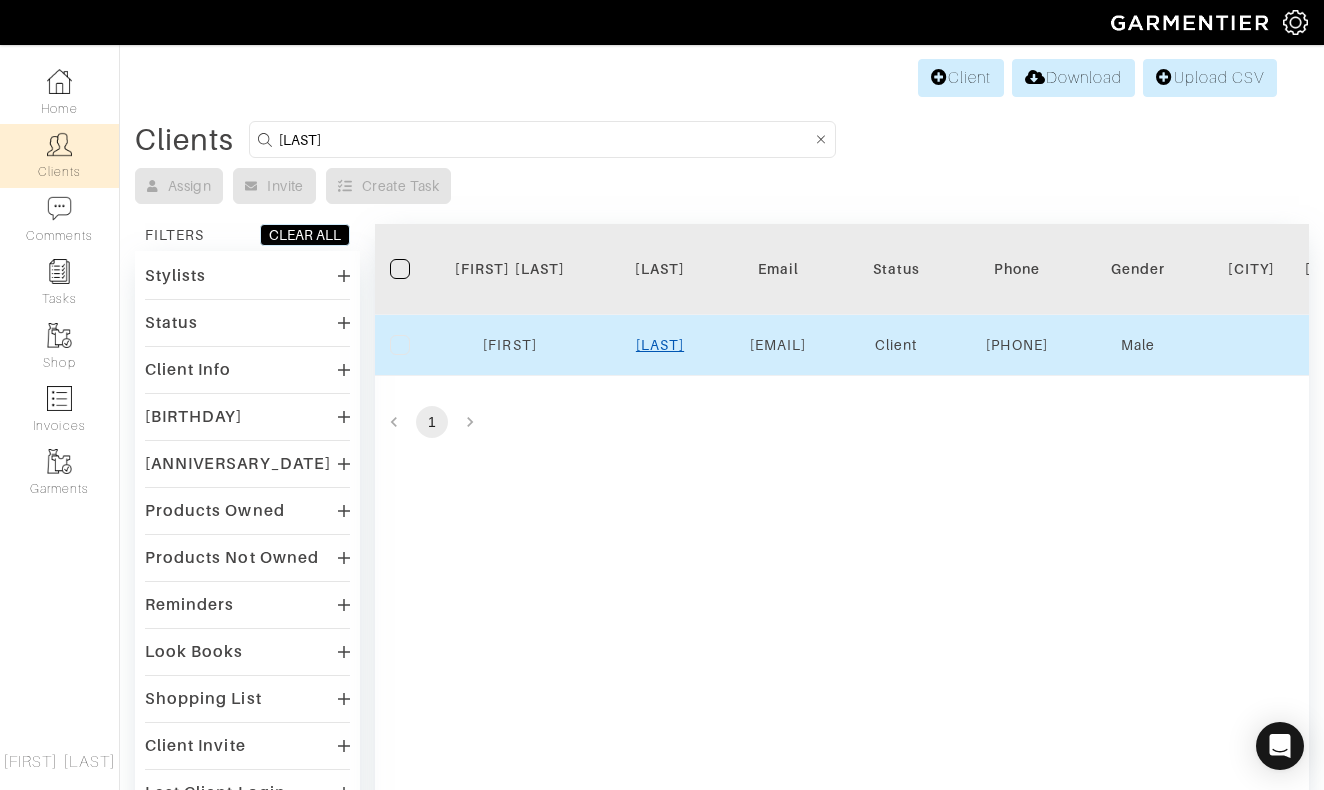 click on "Dardant" at bounding box center (509, 345) 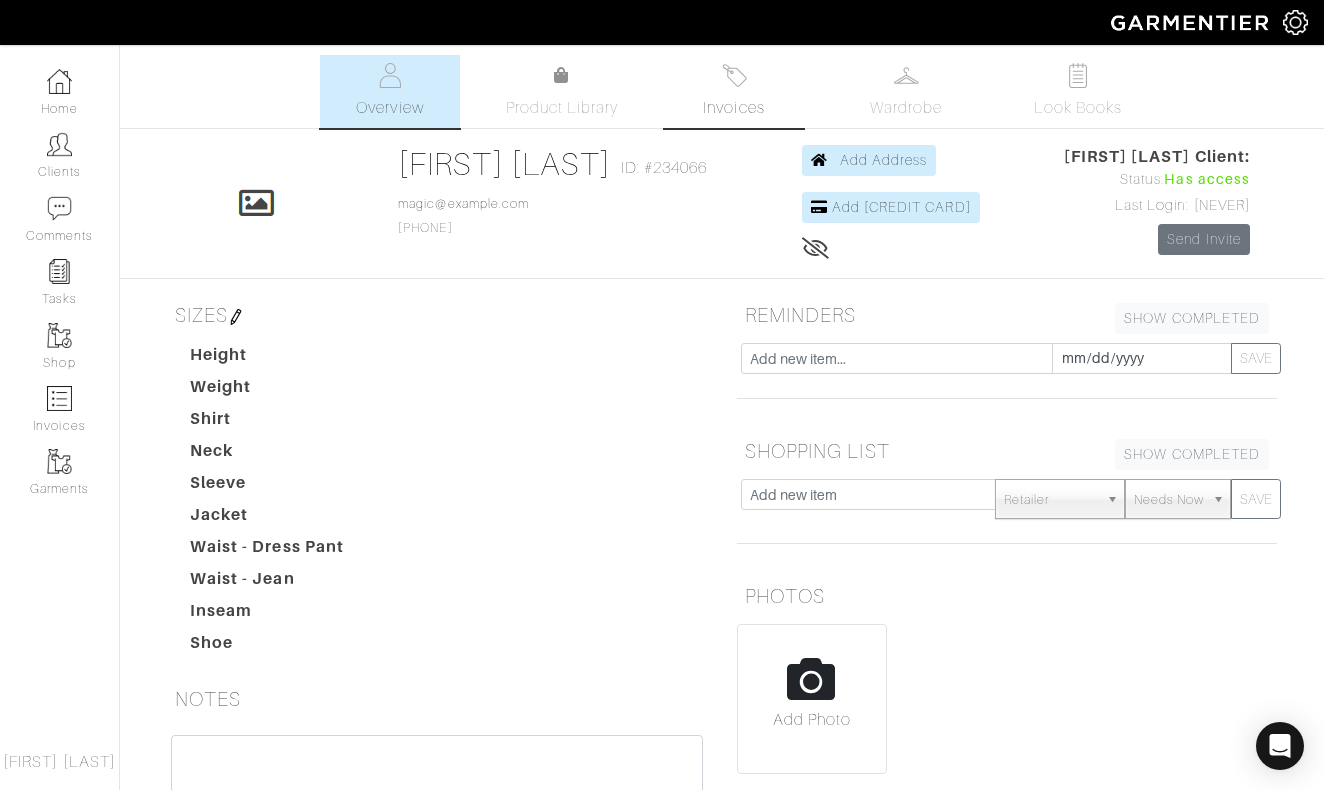 scroll, scrollTop: 0, scrollLeft: 0, axis: both 